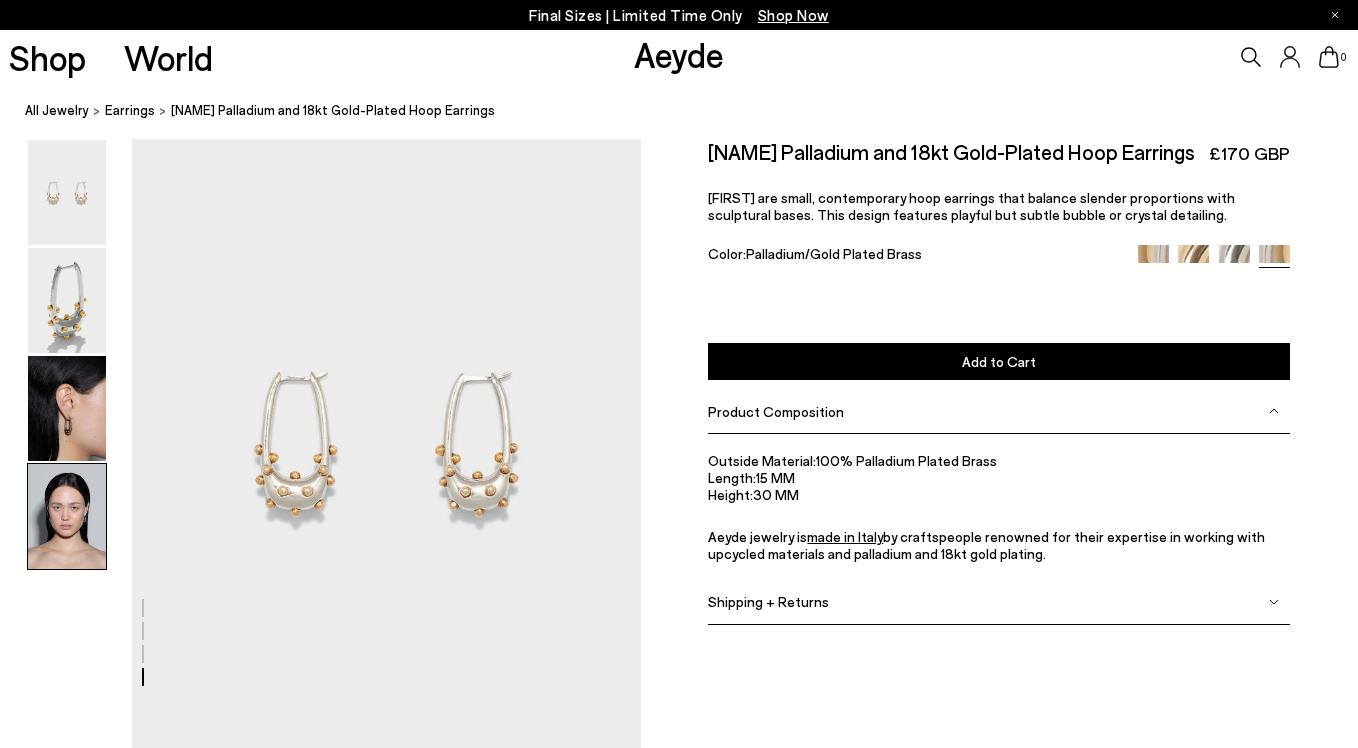 scroll, scrollTop: 2113, scrollLeft: 0, axis: vertical 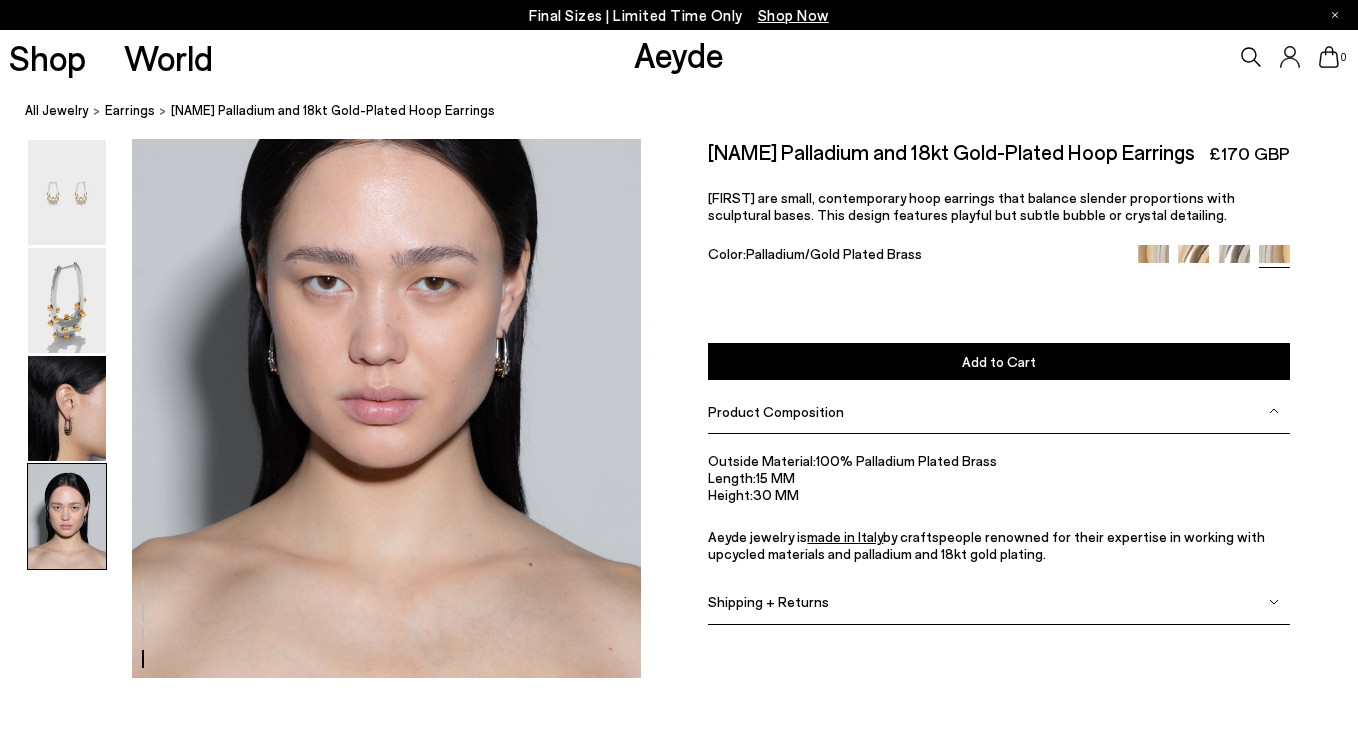 click on "Add to Cart Select a Size First" at bounding box center [999, 361] 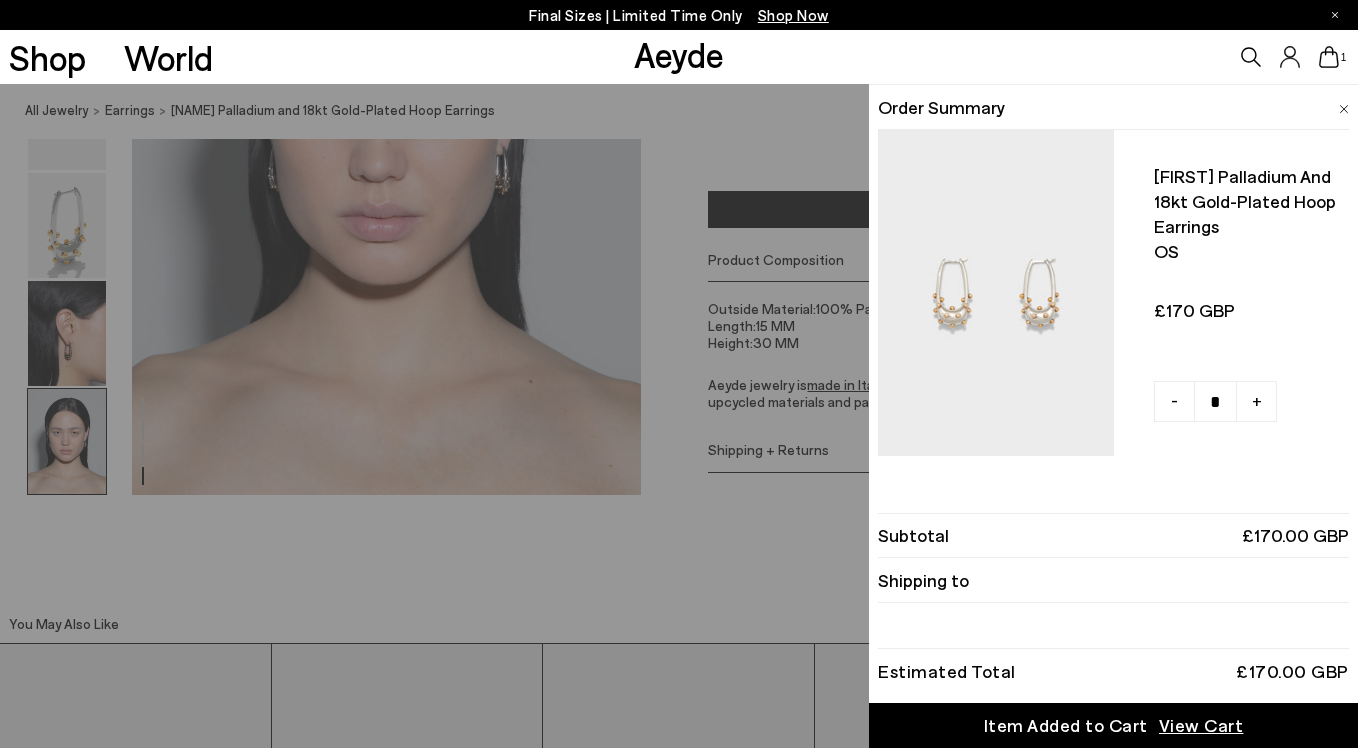 scroll, scrollTop: 2314, scrollLeft: 0, axis: vertical 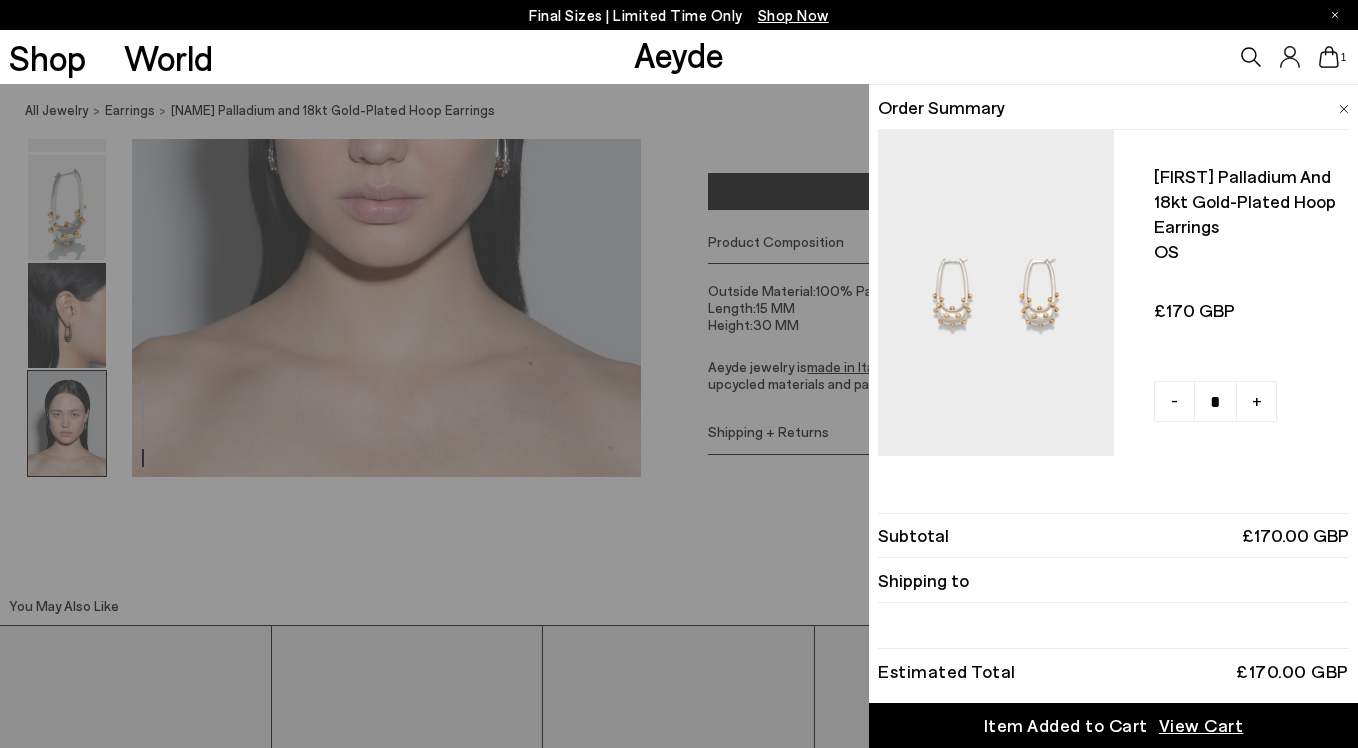 click on "View Cart" at bounding box center (1201, 725) 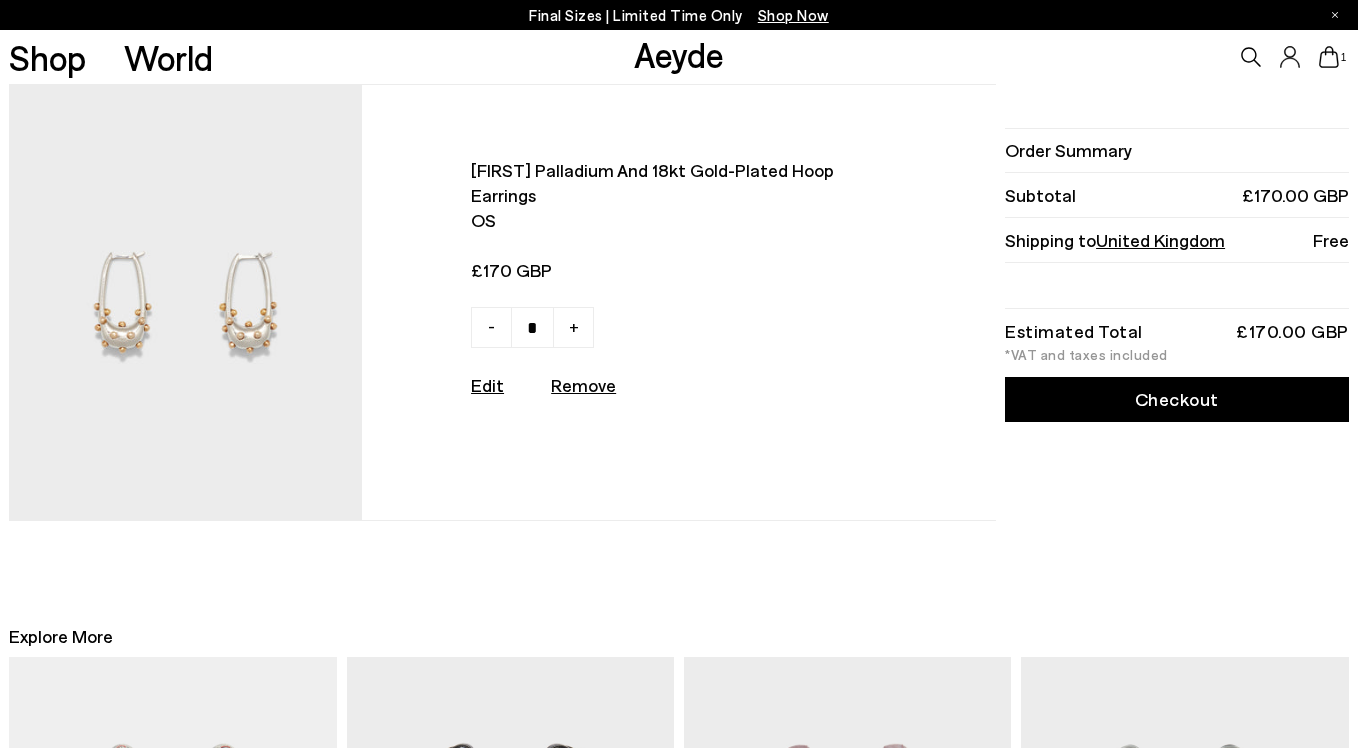 scroll, scrollTop: 0, scrollLeft: 0, axis: both 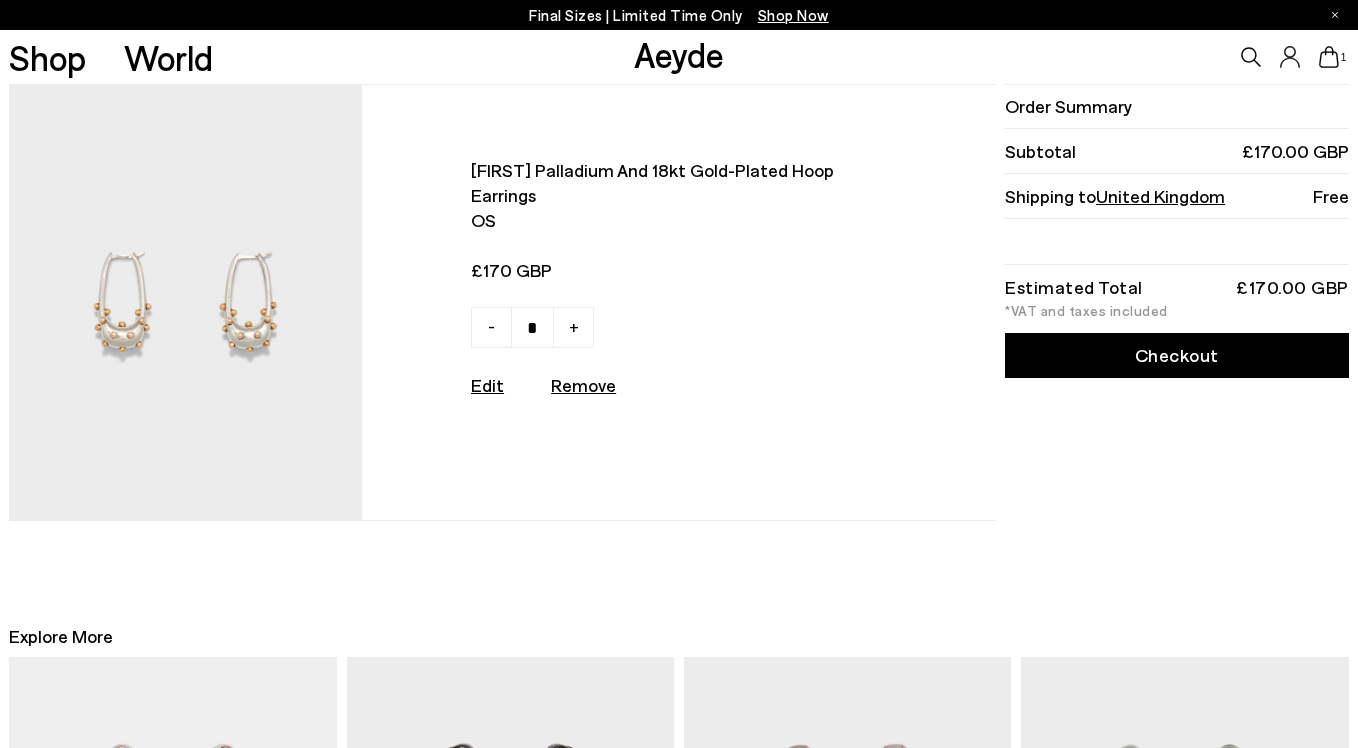 click at bounding box center [1177, 241] 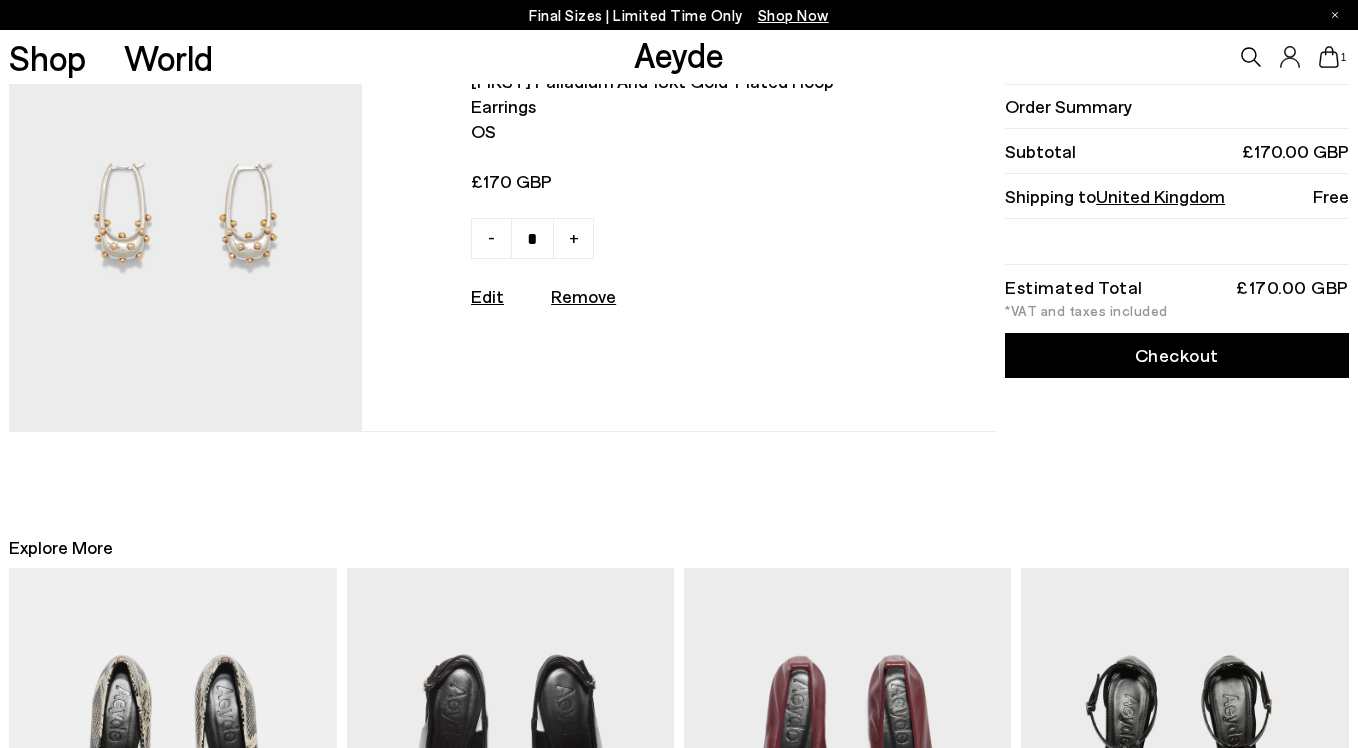scroll, scrollTop: 106, scrollLeft: 0, axis: vertical 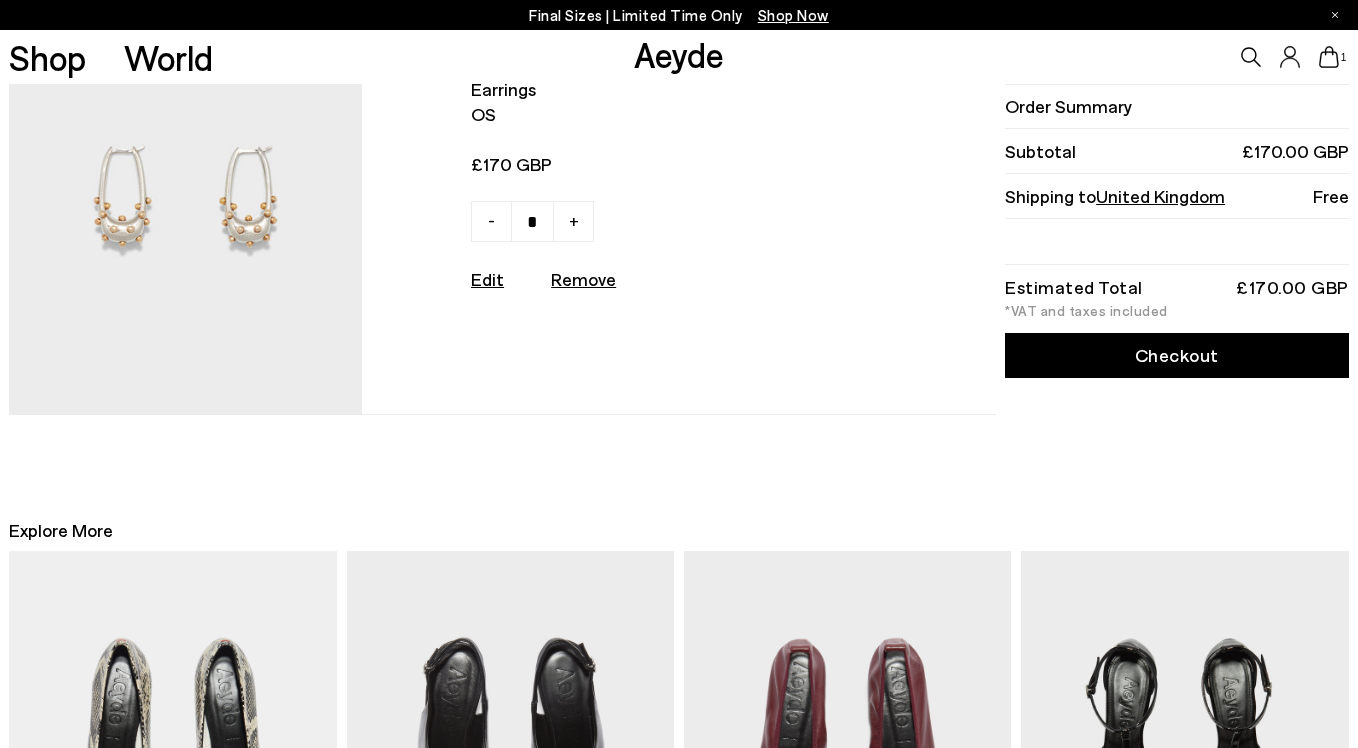 click on "Checkout" at bounding box center (1177, 355) 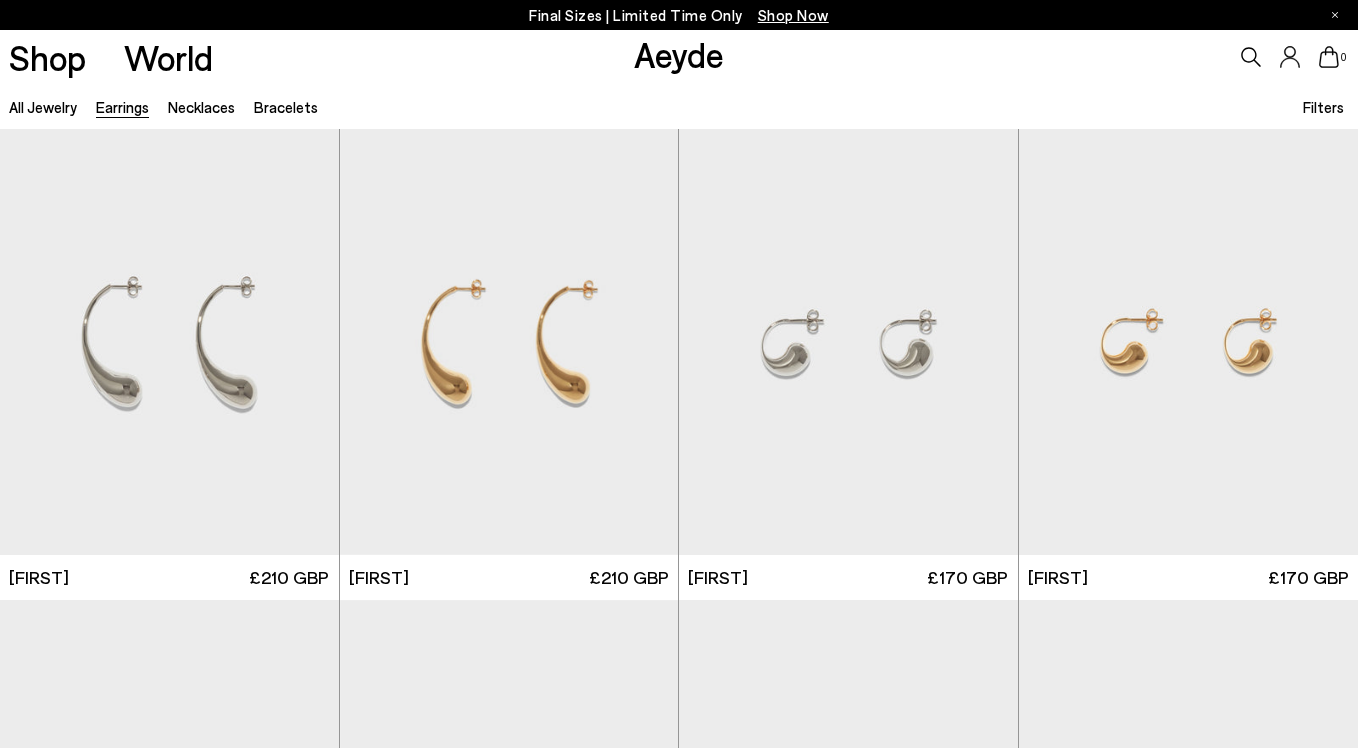 scroll, scrollTop: 2376, scrollLeft: 0, axis: vertical 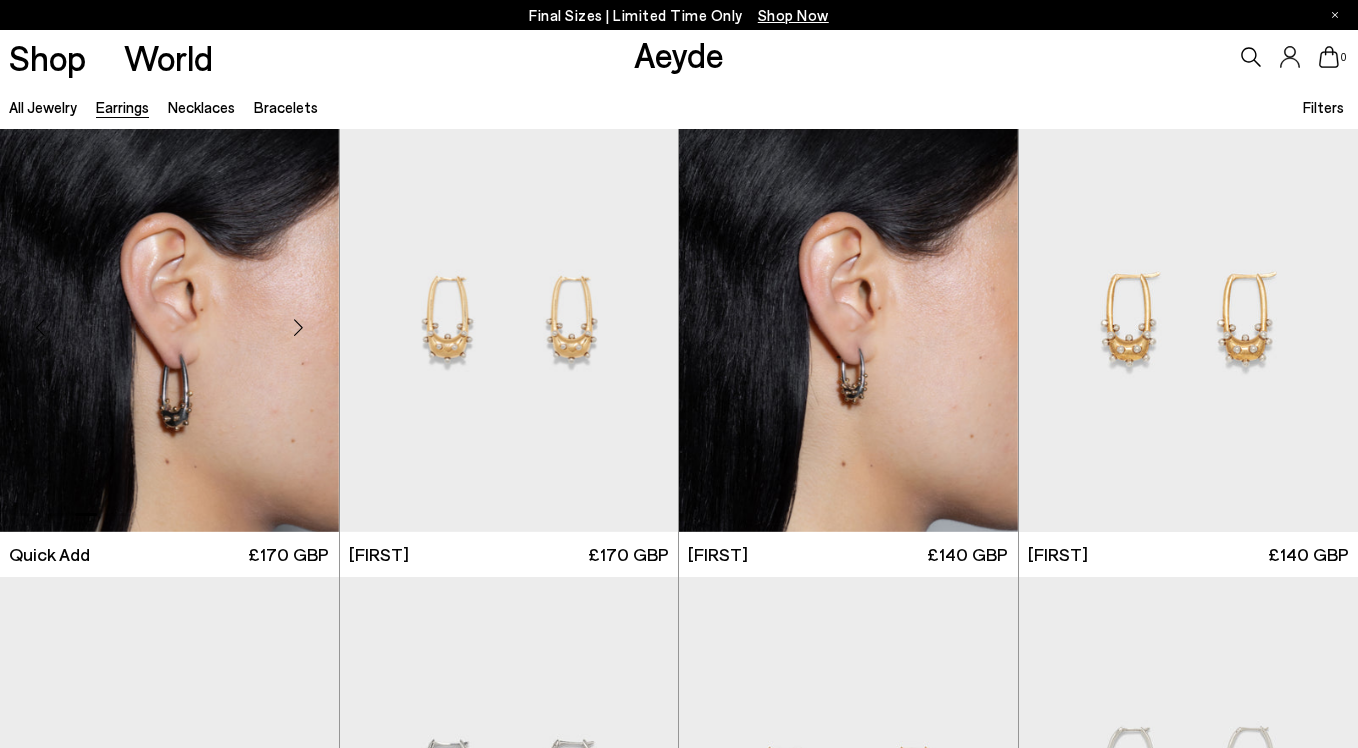 click at bounding box center [169, 320] 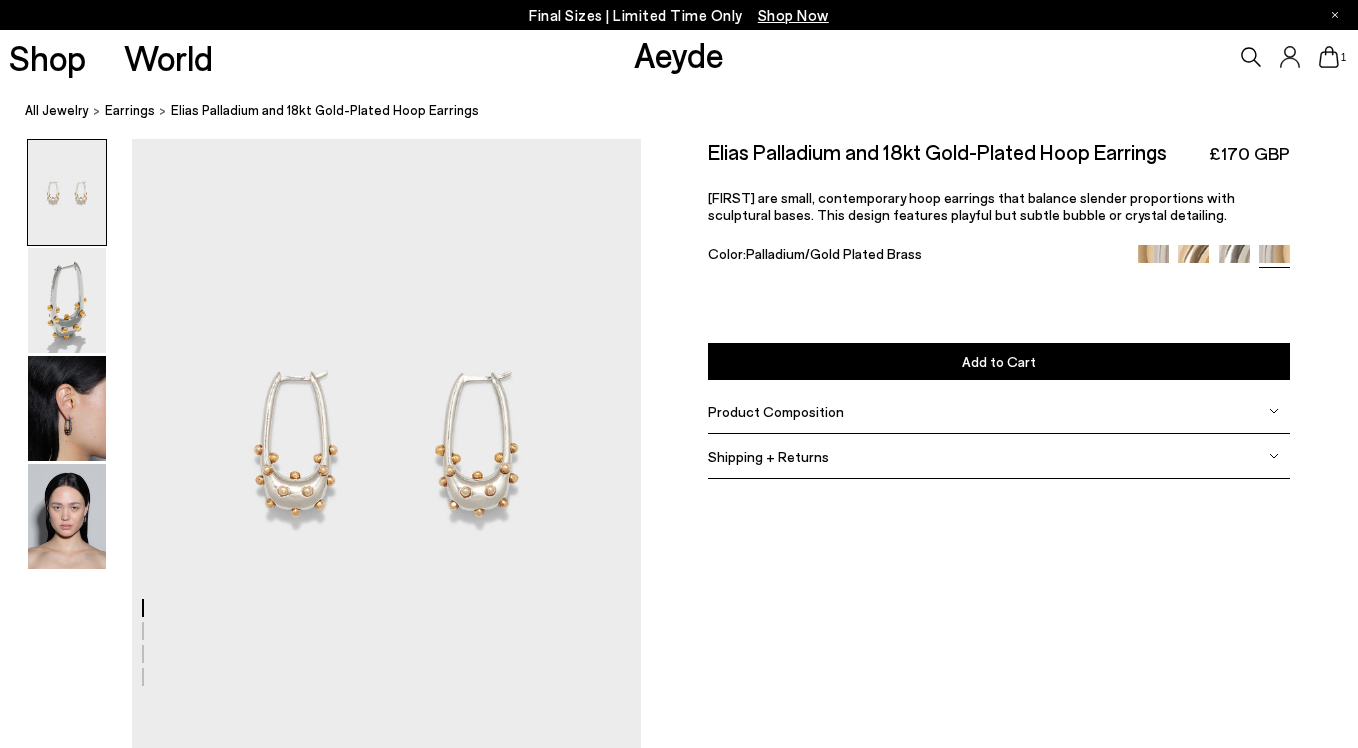 scroll, scrollTop: 0, scrollLeft: 0, axis: both 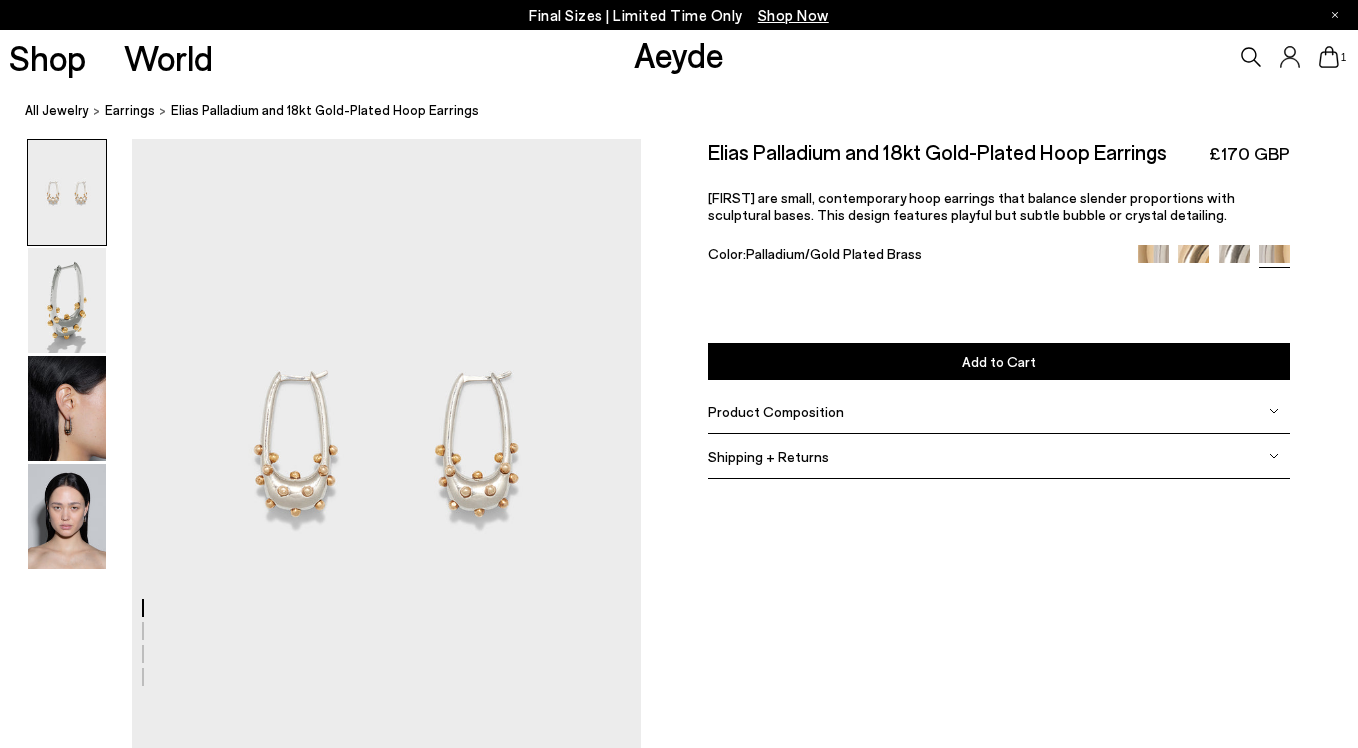 click at bounding box center [1193, 260] 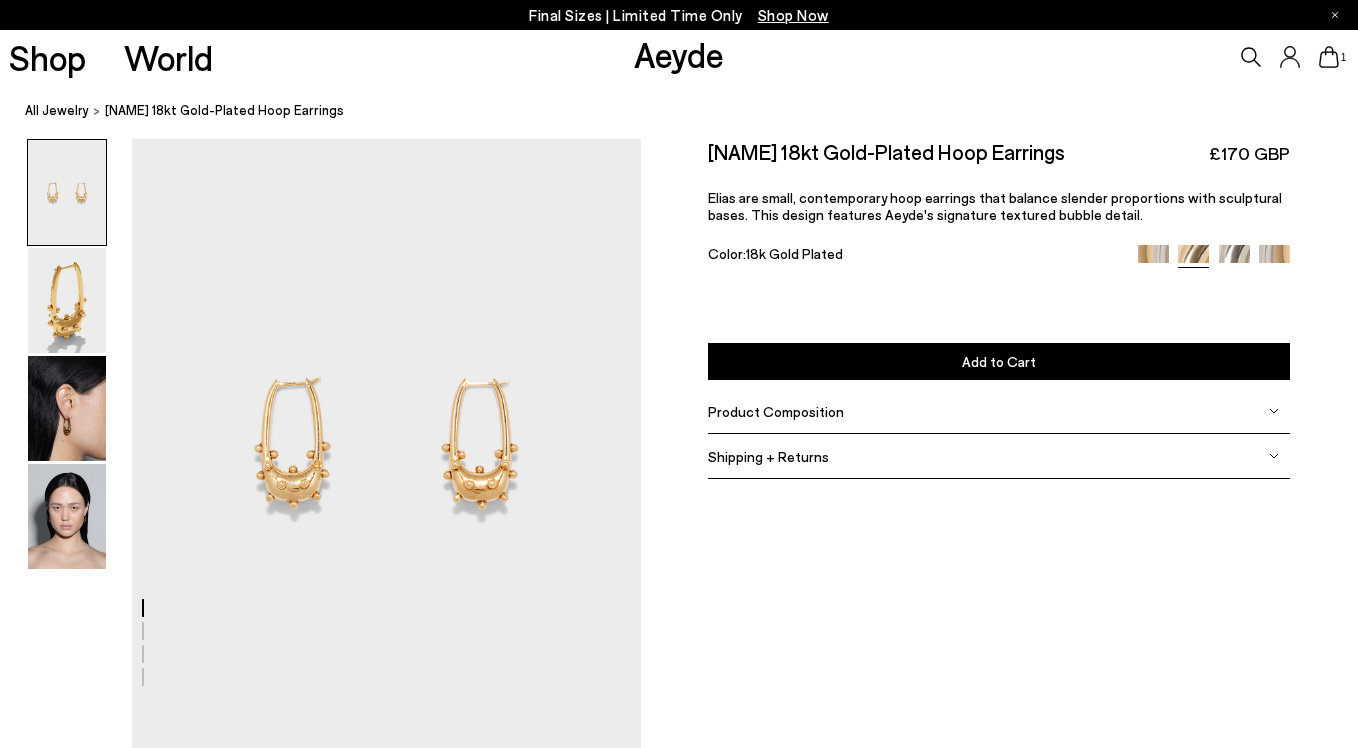 scroll, scrollTop: 0, scrollLeft: 0, axis: both 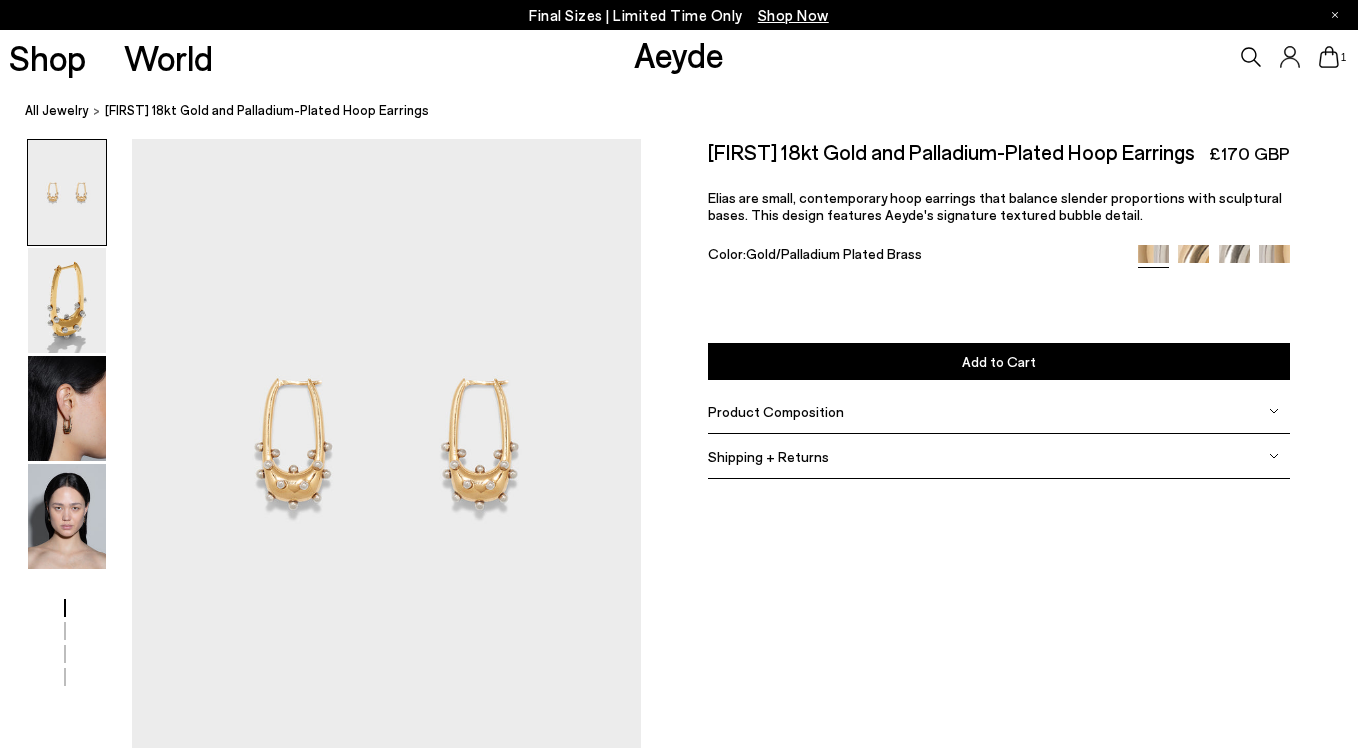 click at bounding box center (1234, 260) 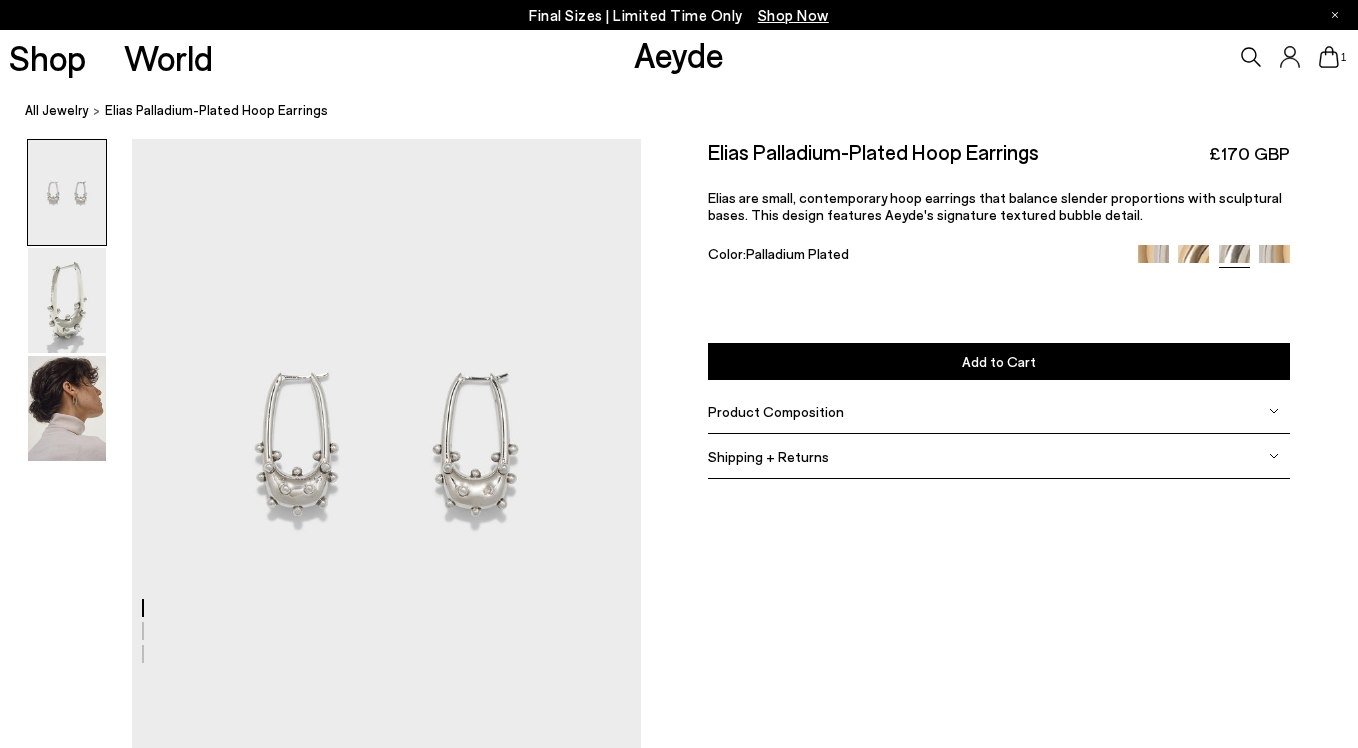 scroll, scrollTop: 0, scrollLeft: 0, axis: both 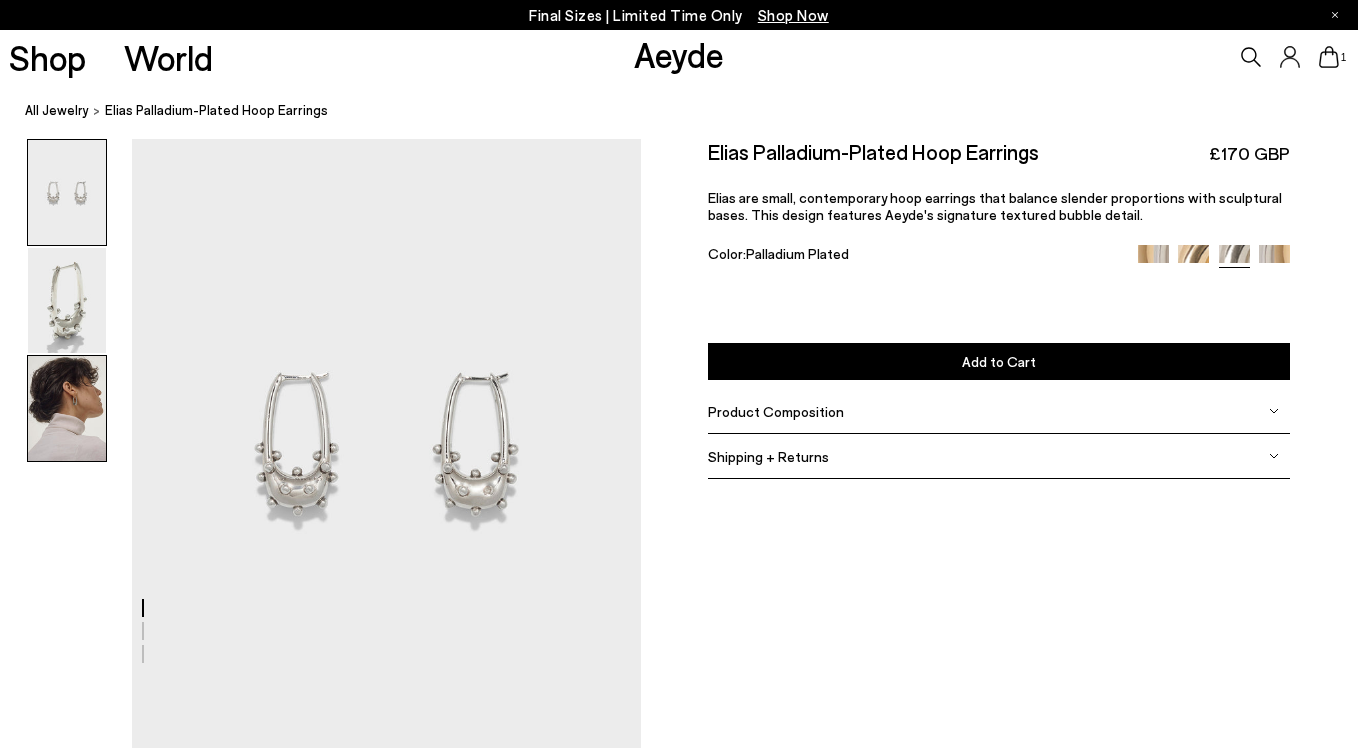 click at bounding box center [67, 408] 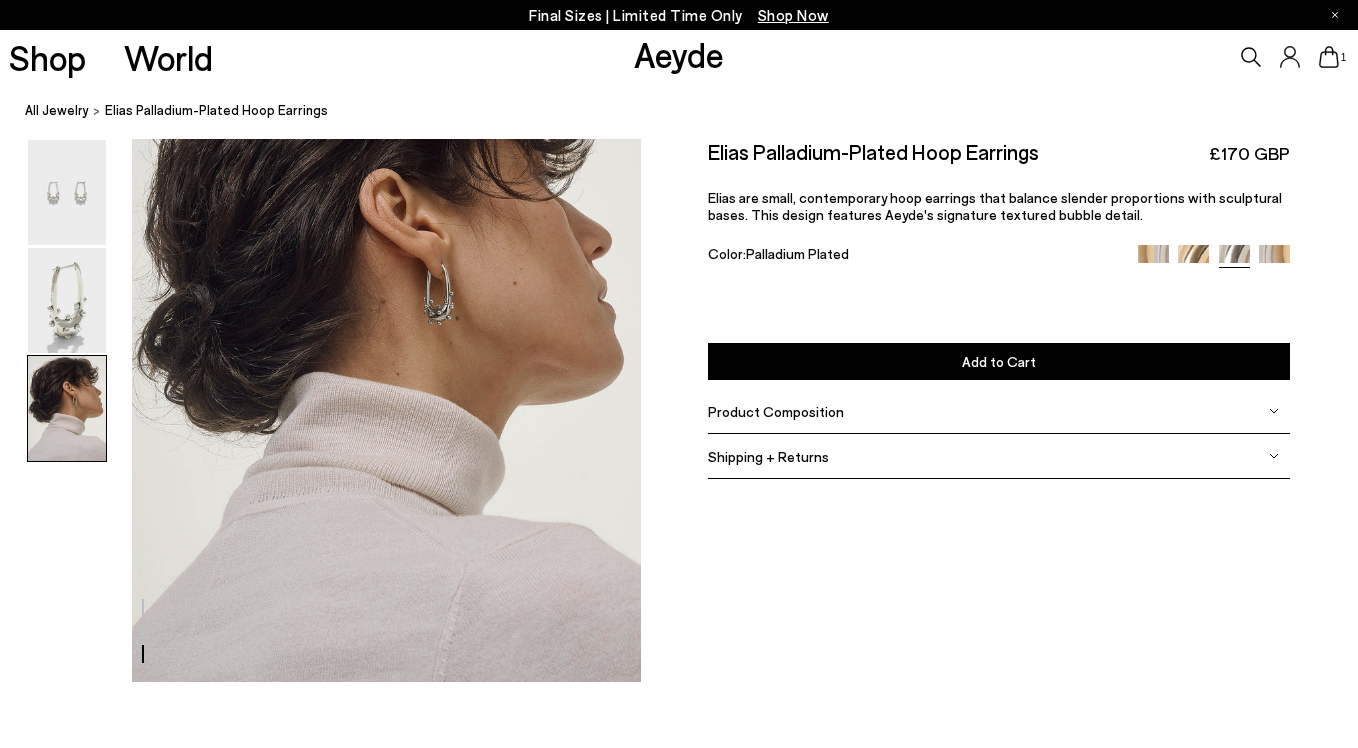 scroll, scrollTop: 1432, scrollLeft: 0, axis: vertical 